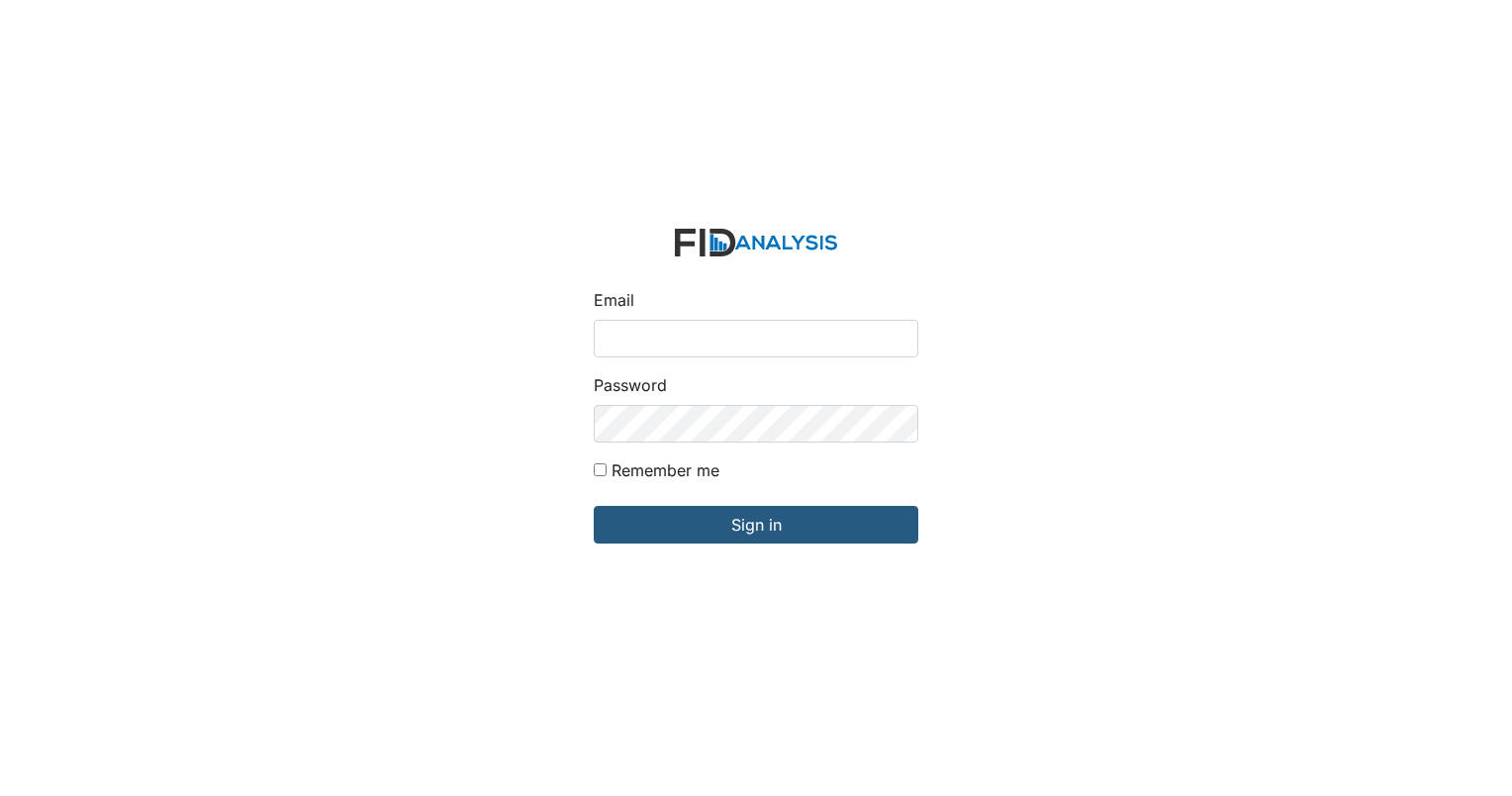 scroll, scrollTop: 0, scrollLeft: 0, axis: both 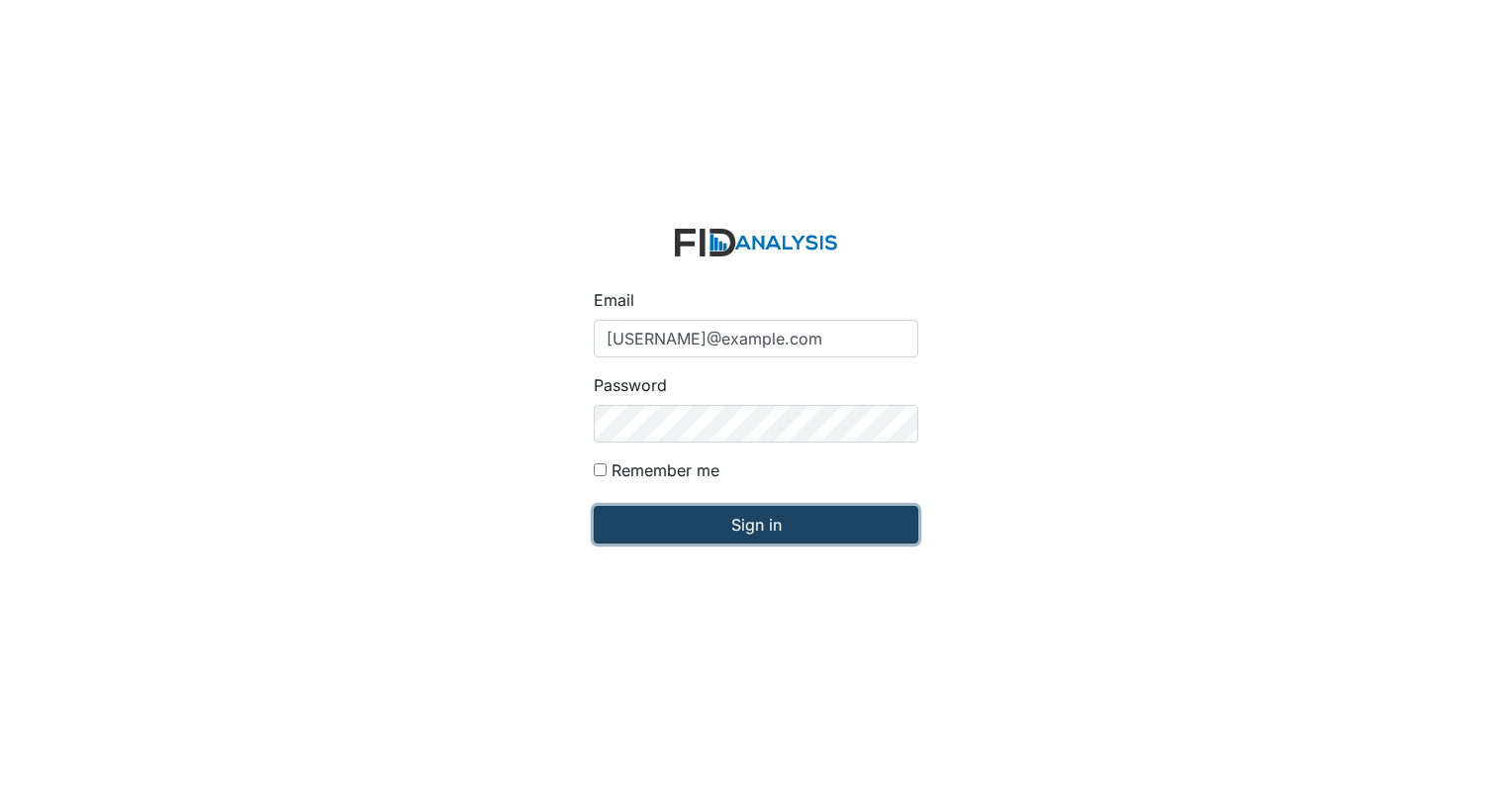 click on "Sign in" at bounding box center [756, 525] 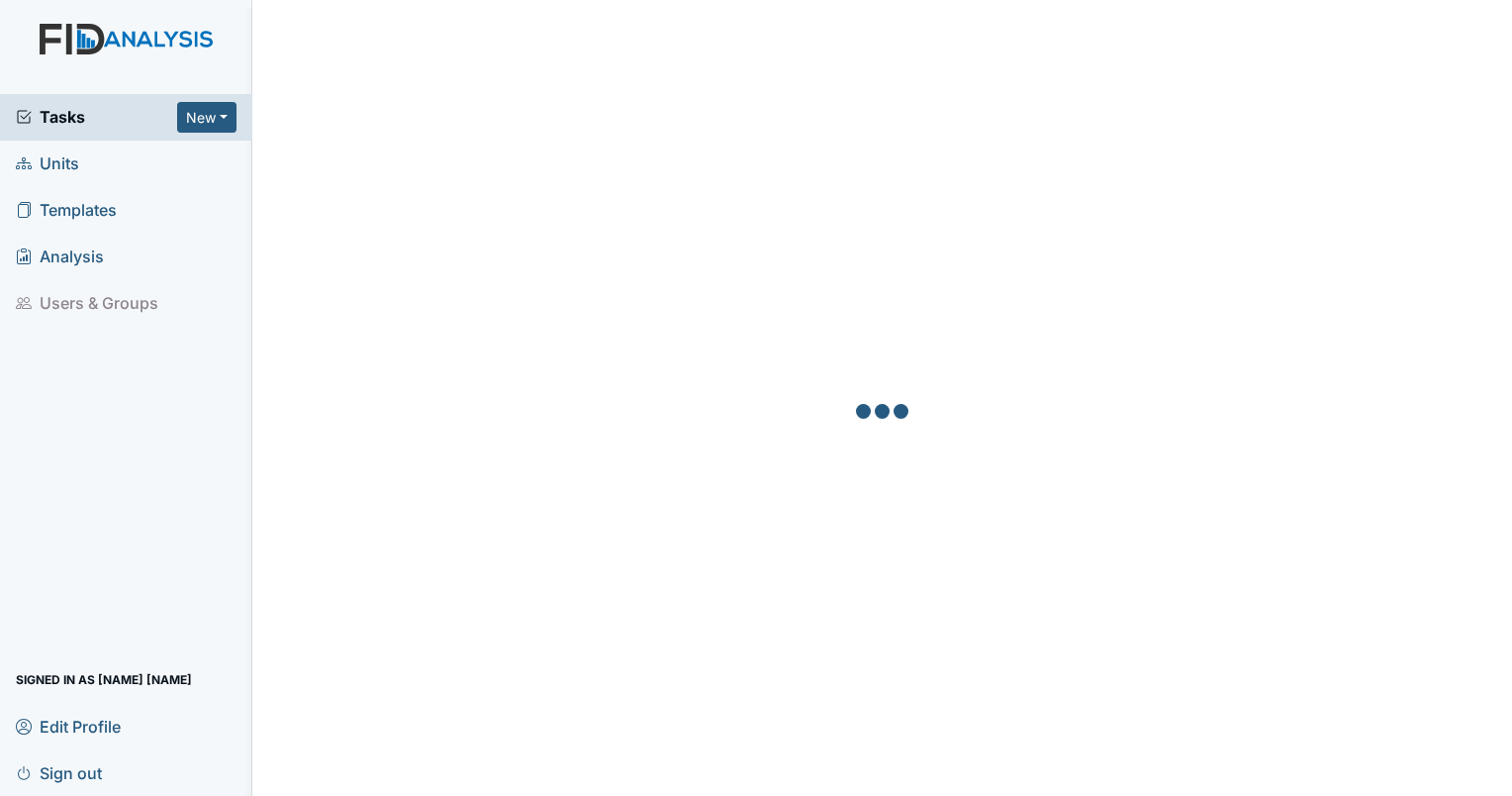 scroll, scrollTop: 0, scrollLeft: 0, axis: both 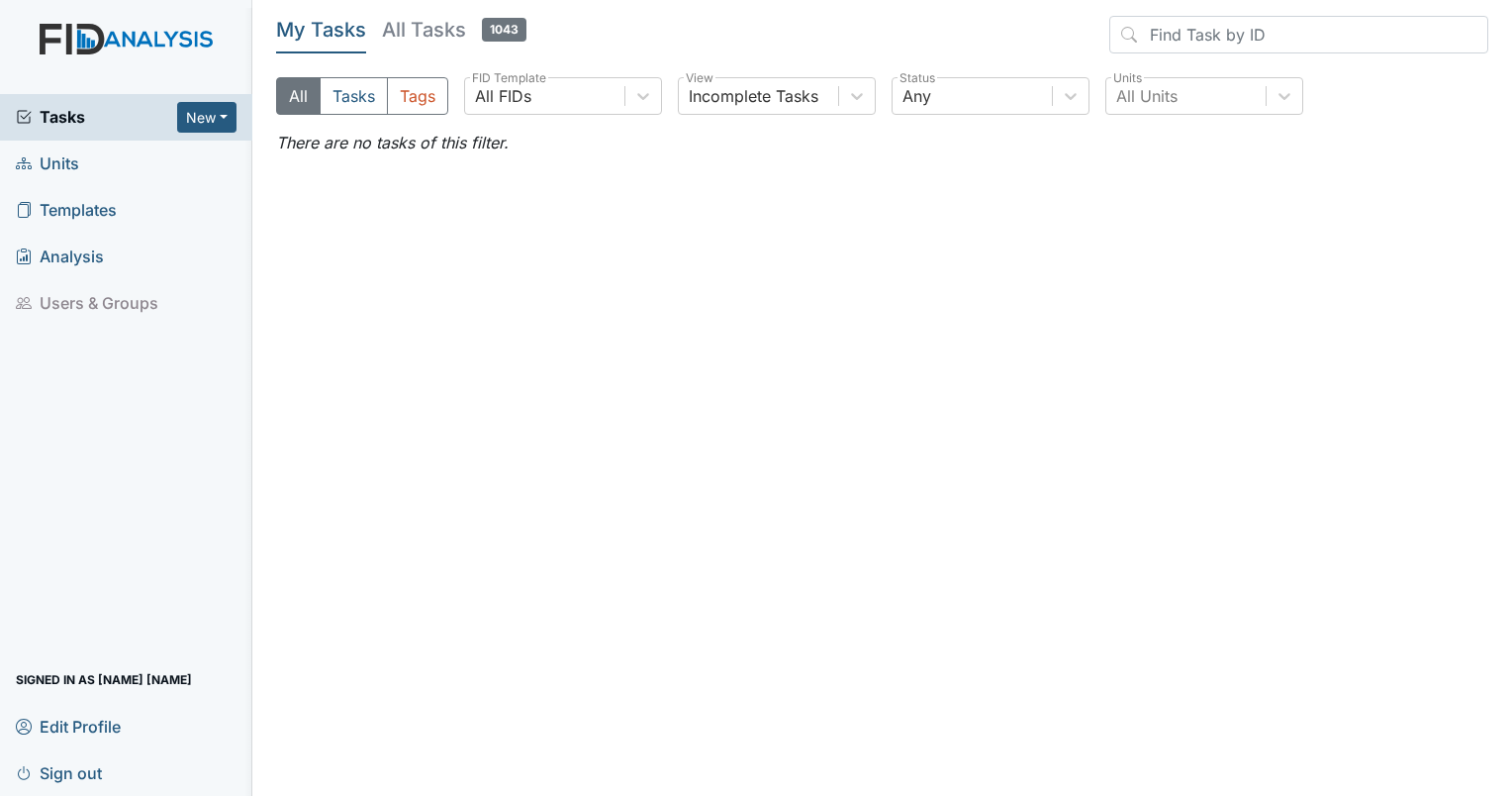 click on "Units" at bounding box center [47, 163] 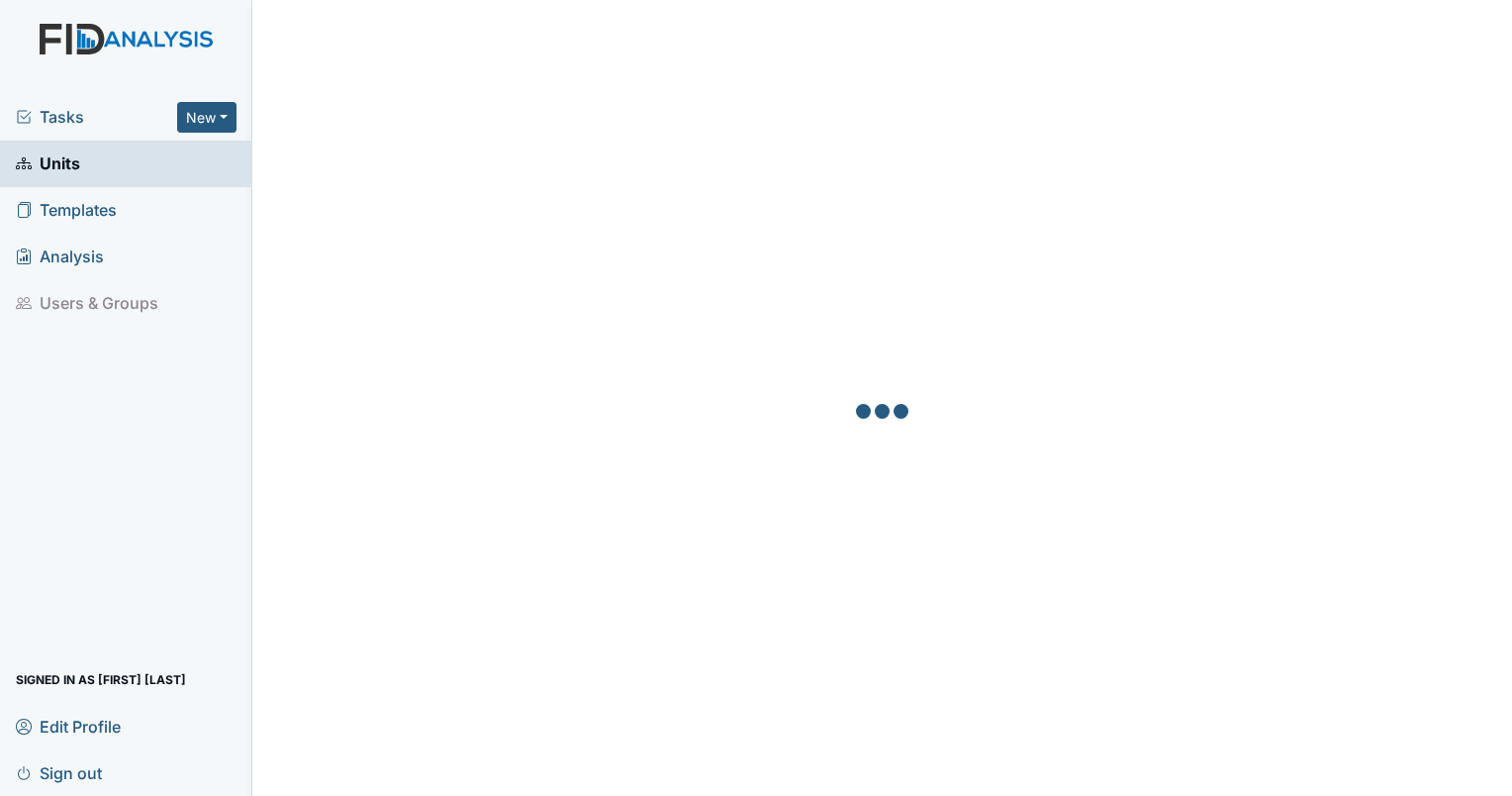 scroll, scrollTop: 0, scrollLeft: 0, axis: both 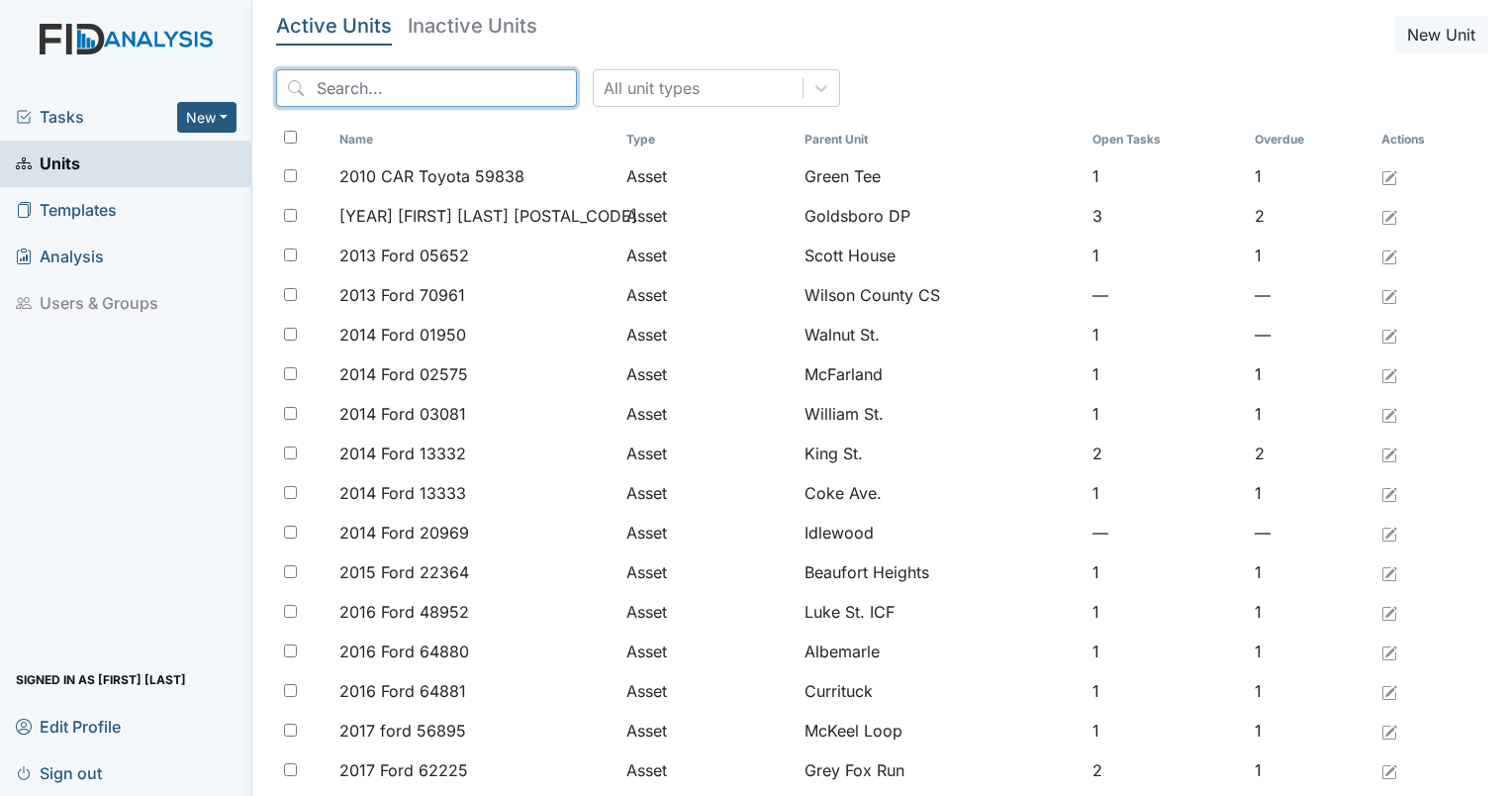 click at bounding box center [426, 88] 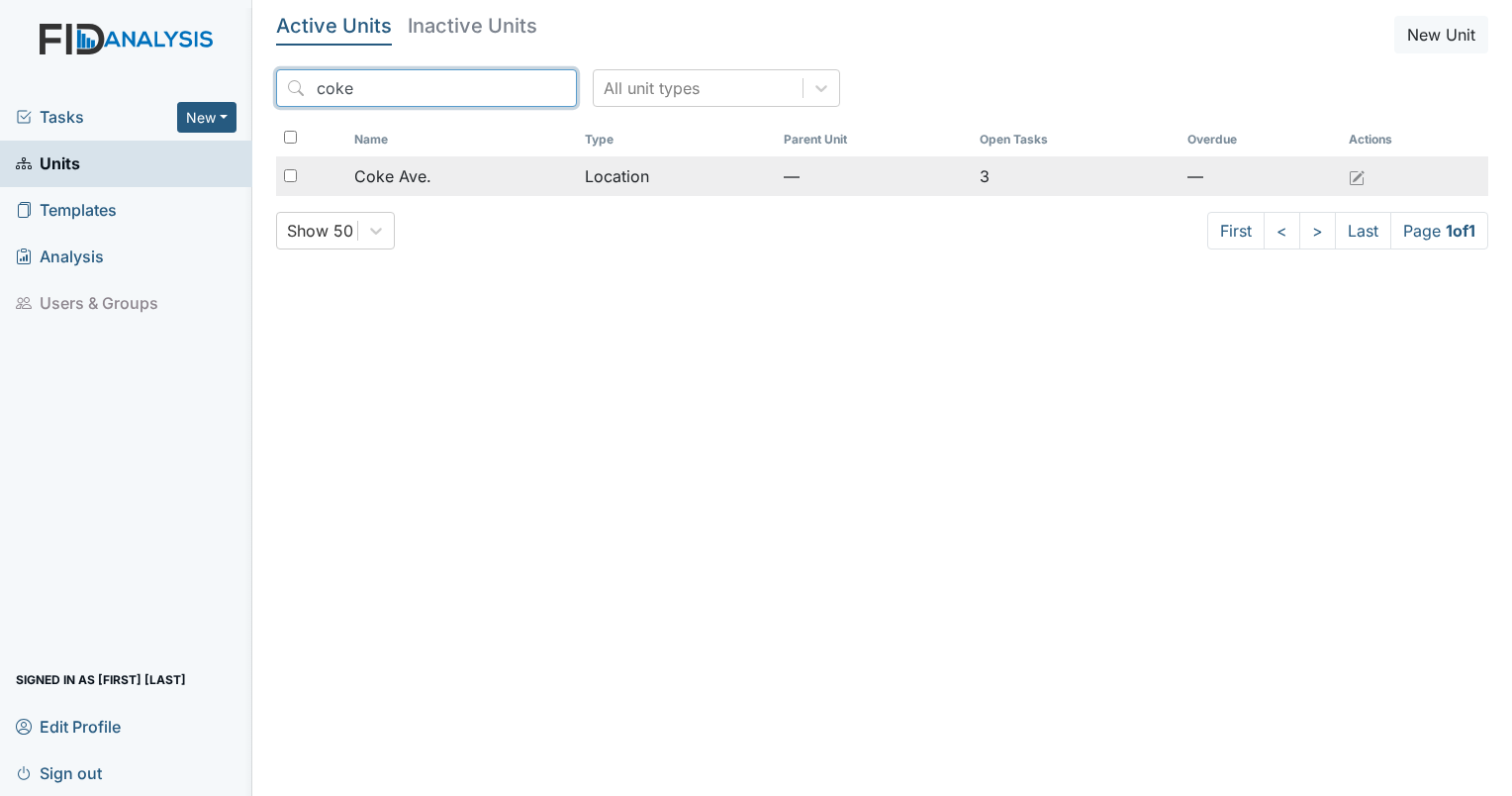 type on "coke" 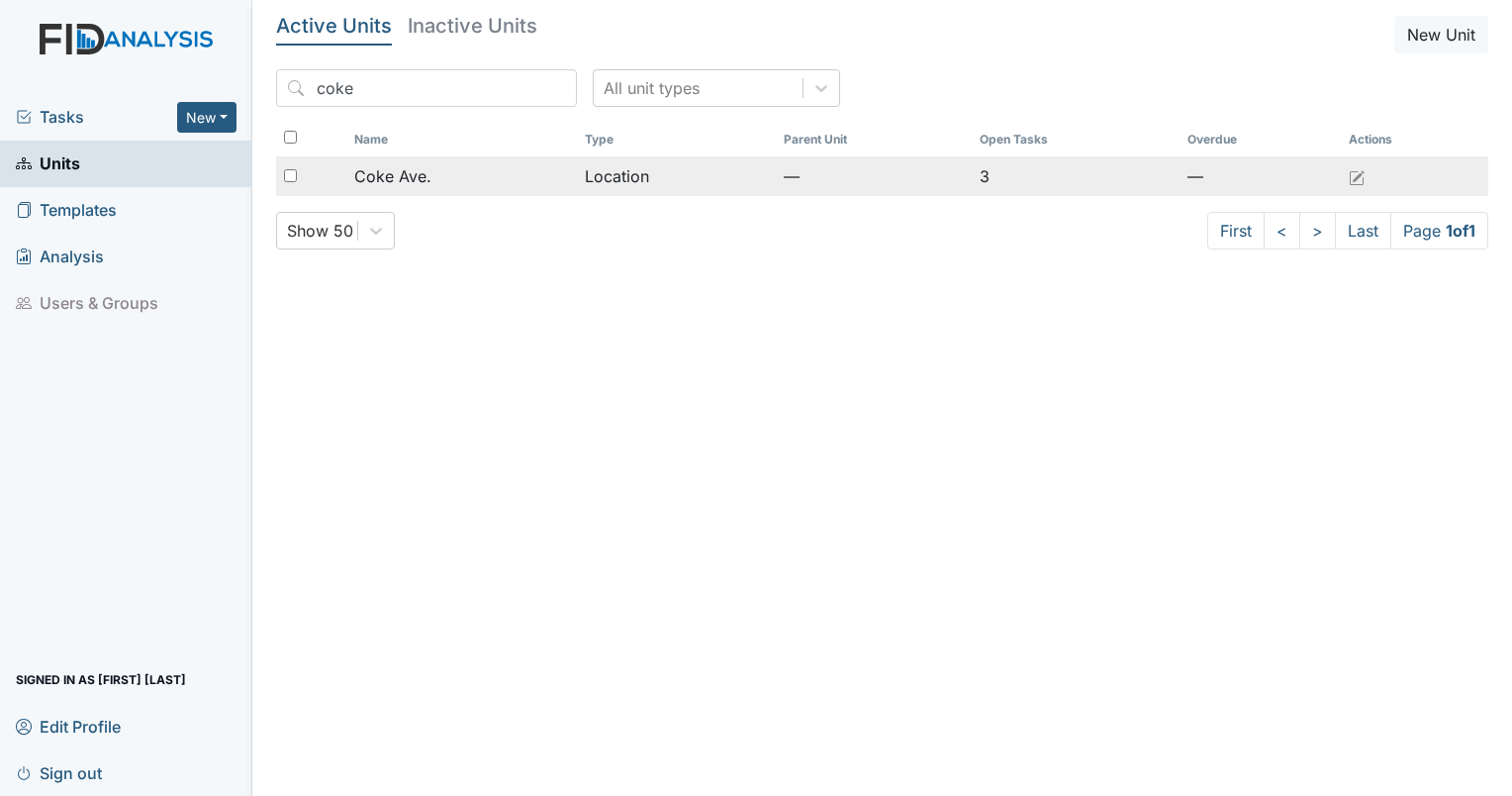 click on "Coke Ave." at bounding box center [461, 176] 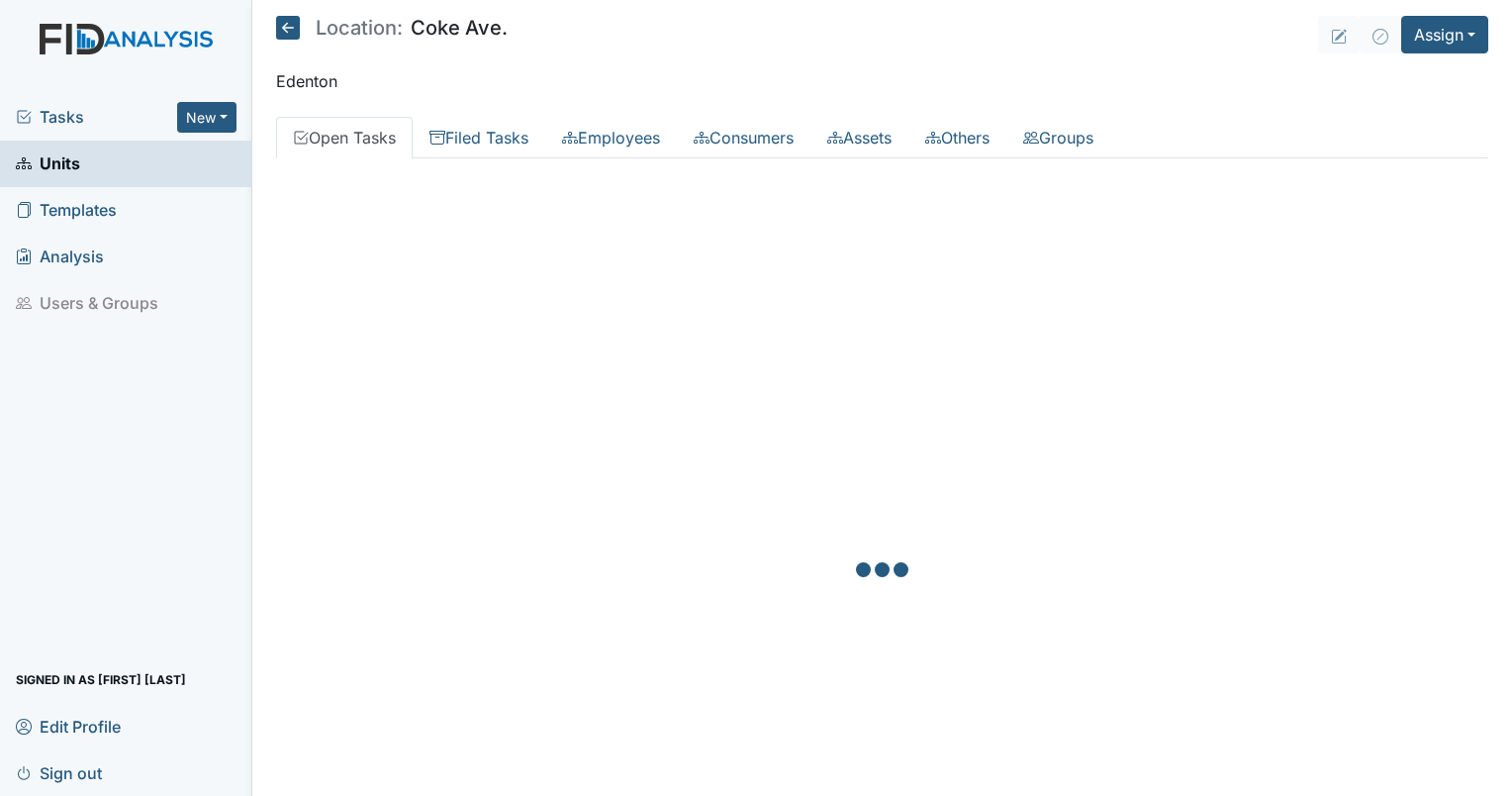 scroll, scrollTop: 0, scrollLeft: 0, axis: both 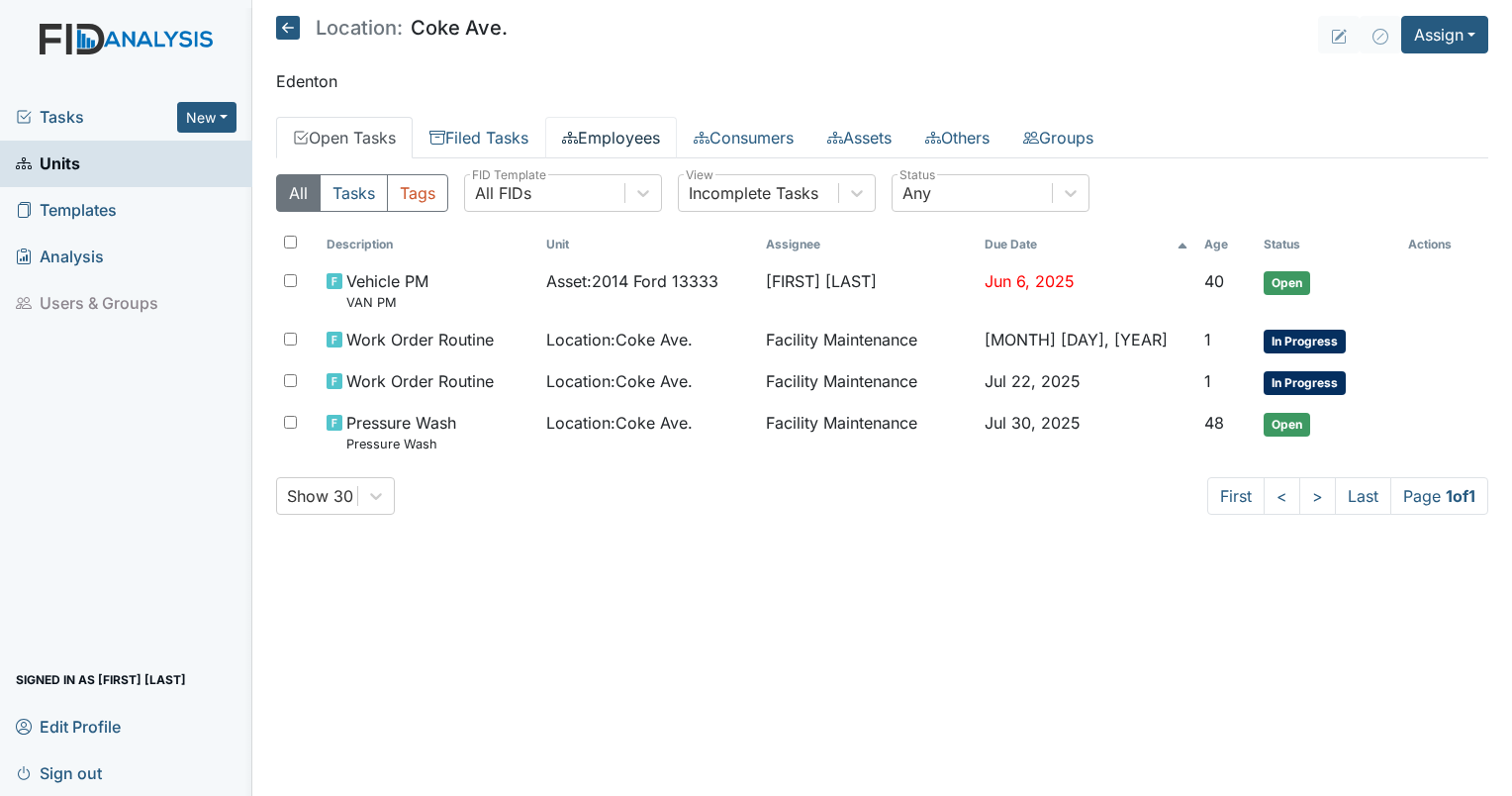 click on "Employees" at bounding box center (611, 138) 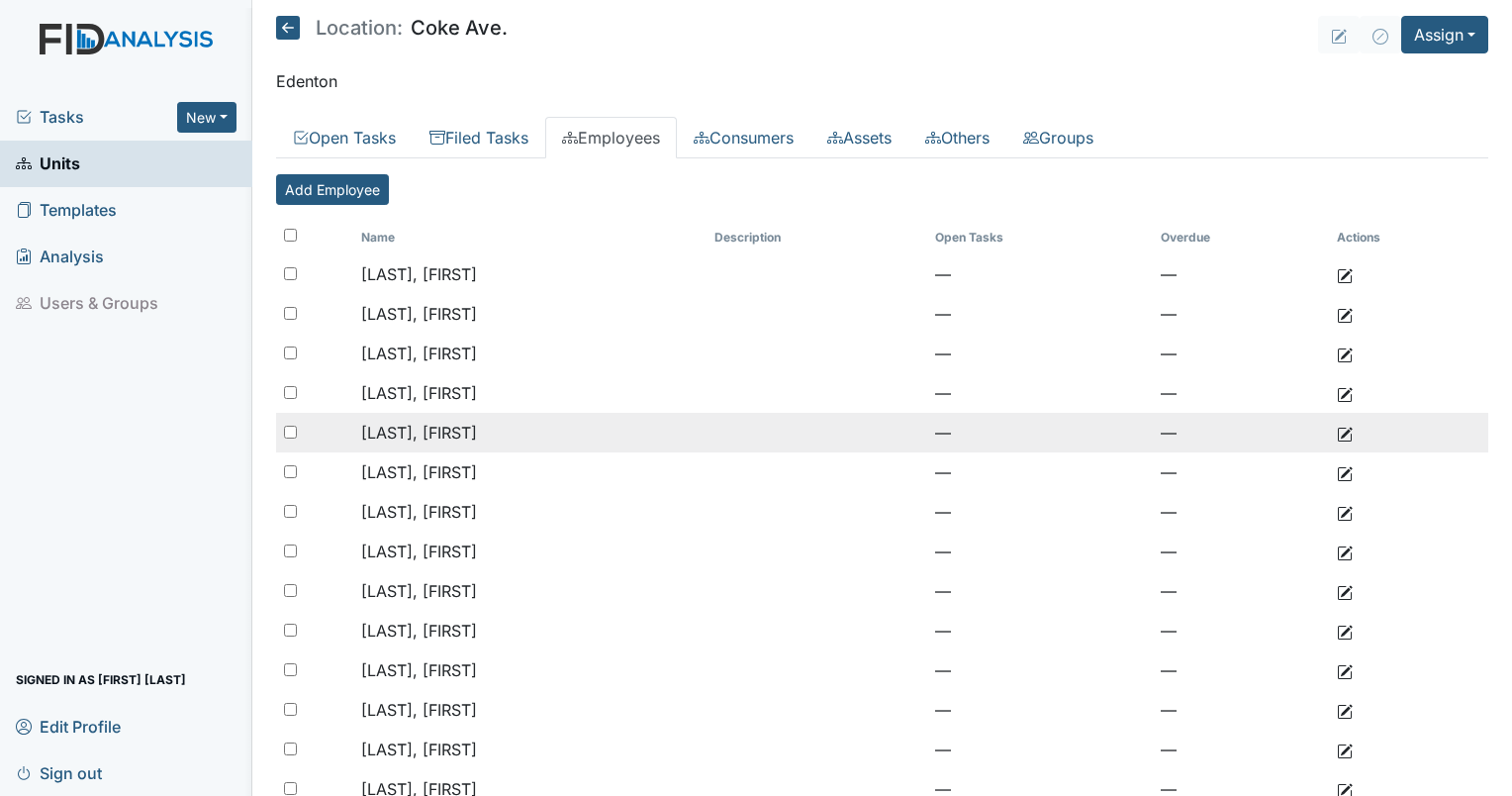click on "[LAST], [FIRST]" at bounding box center [529, 274] 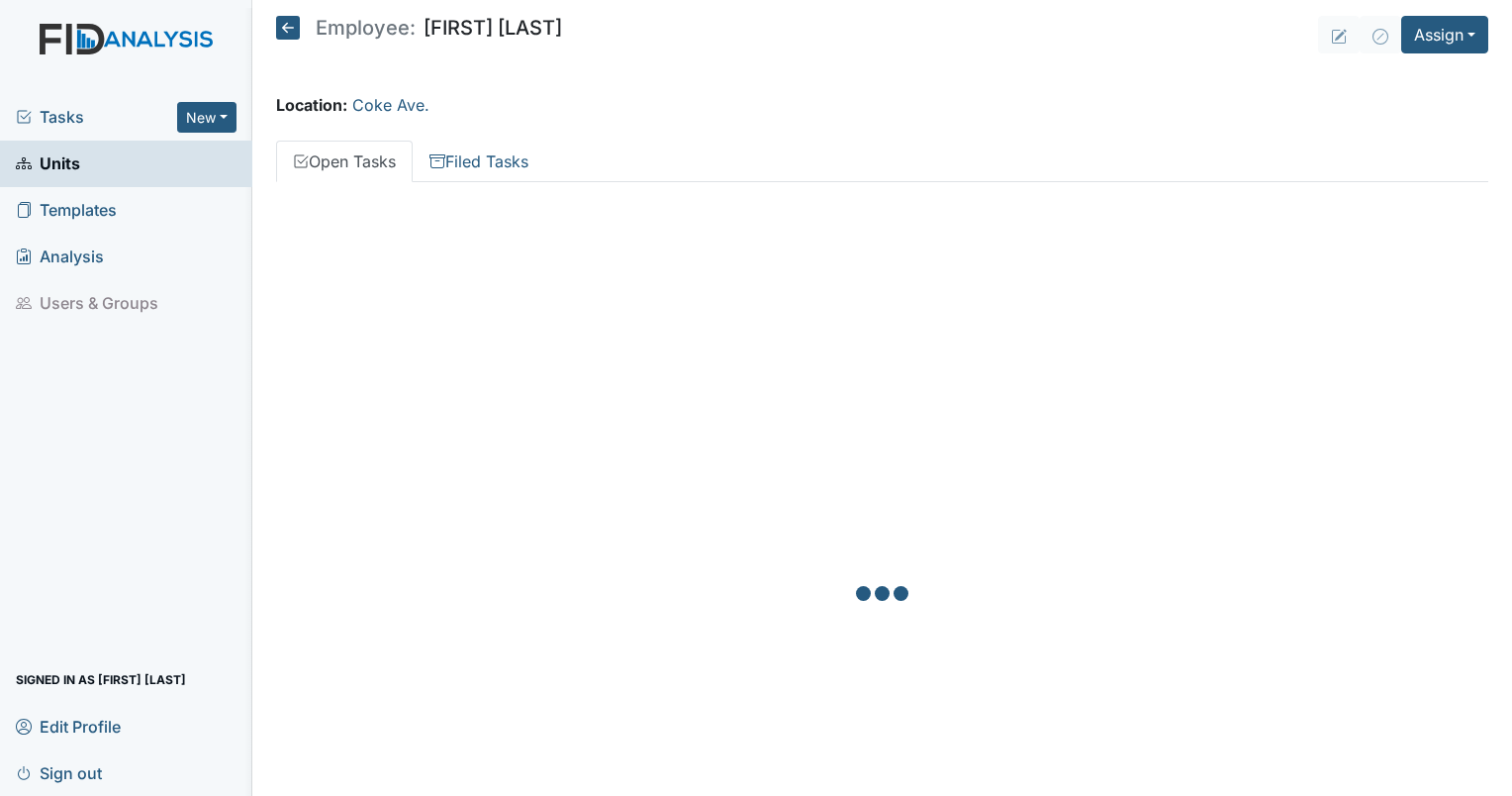 scroll, scrollTop: 0, scrollLeft: 0, axis: both 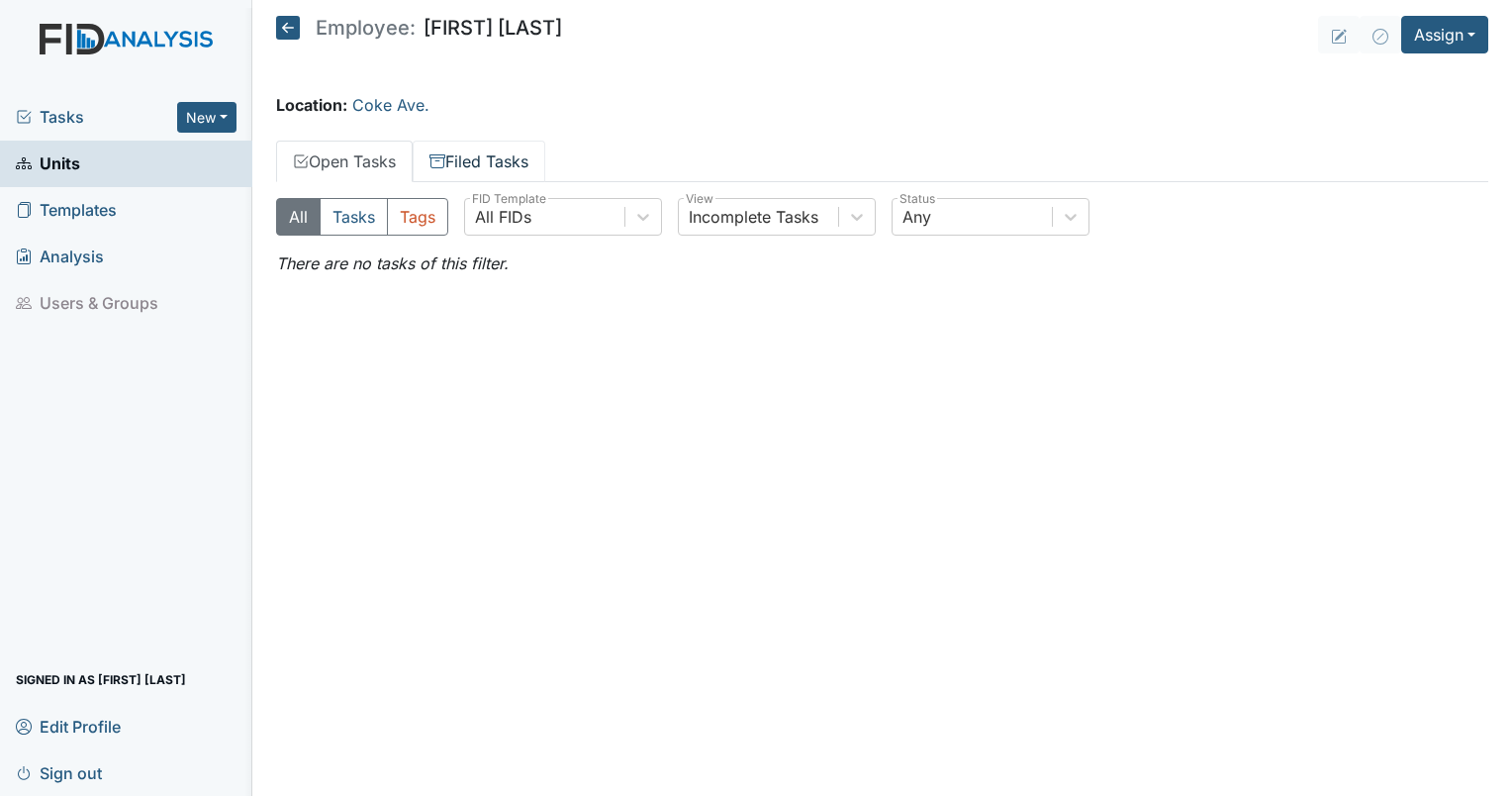 click on "Filed Tasks" at bounding box center (479, 161) 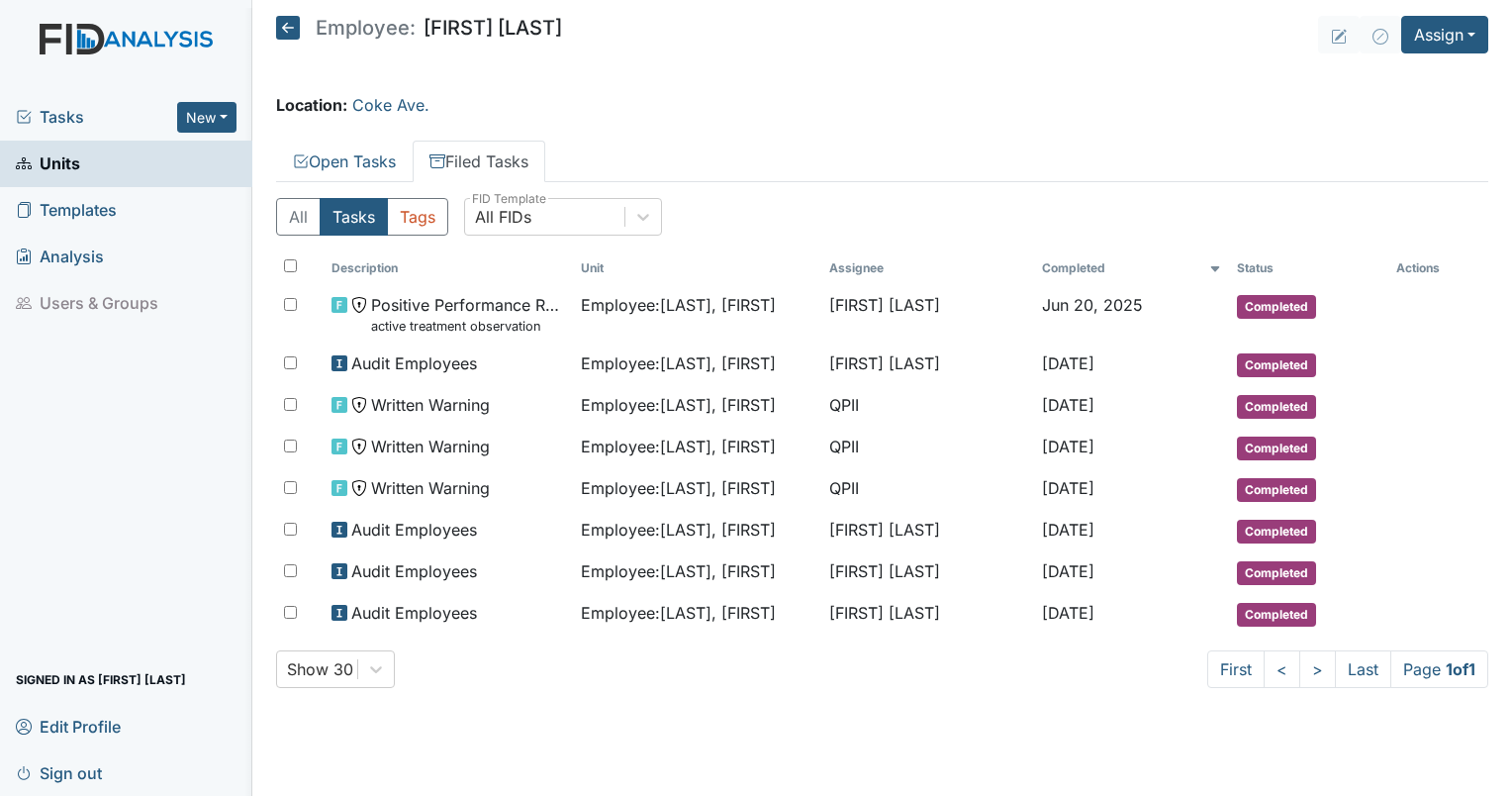 click at bounding box center (288, 28) 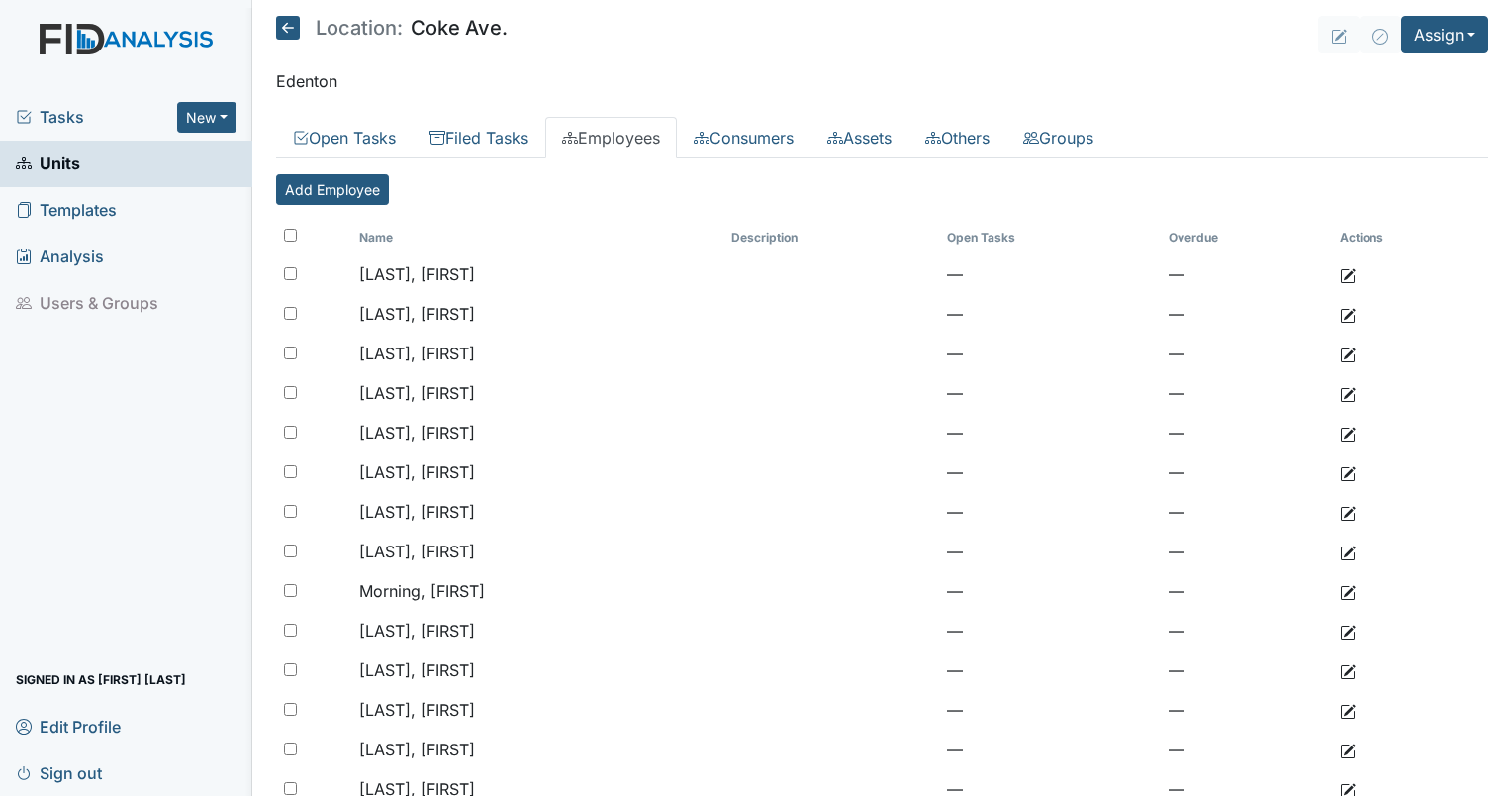 scroll, scrollTop: 0, scrollLeft: 0, axis: both 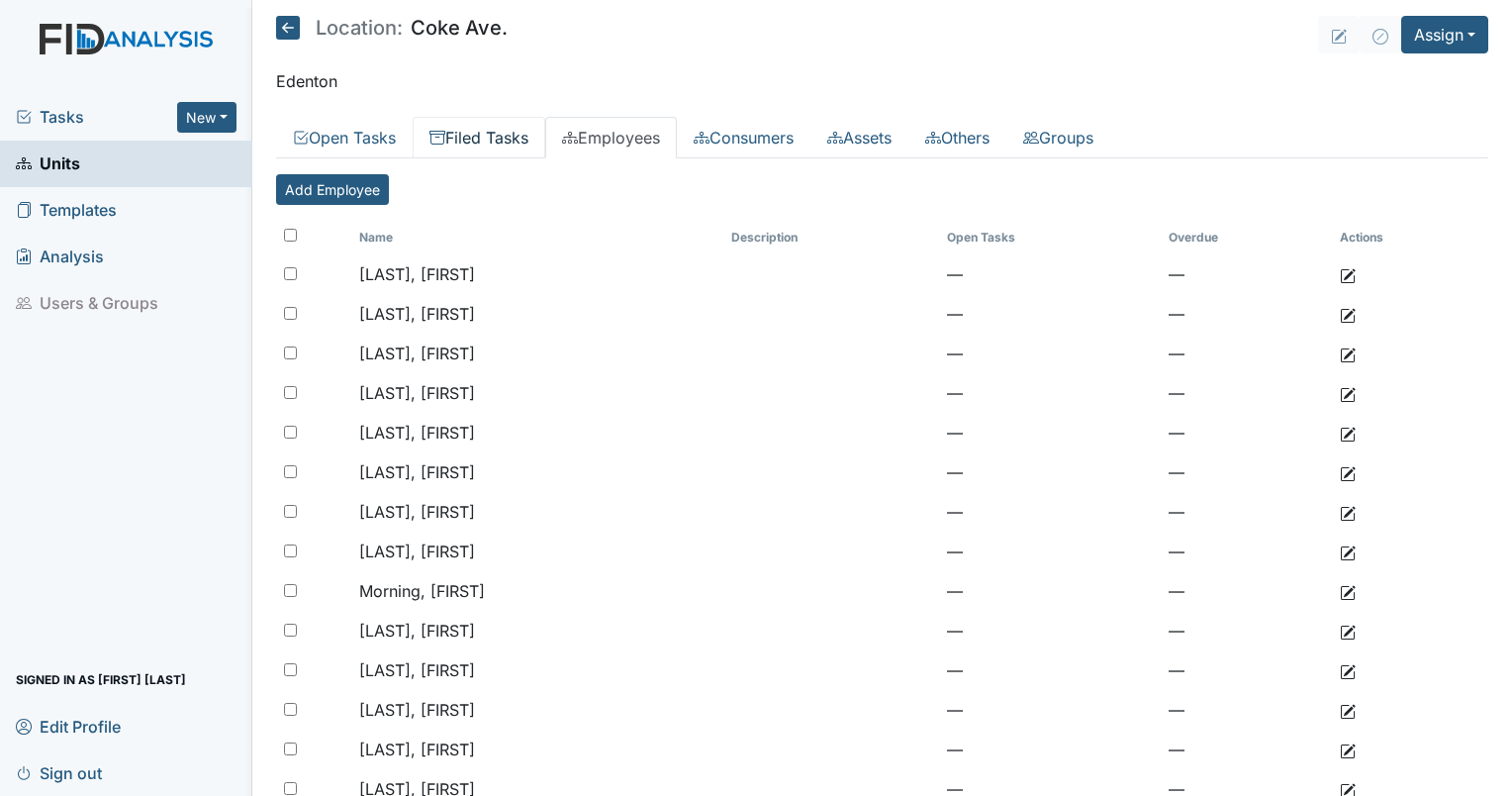 click on "Filed Tasks" at bounding box center (479, 138) 